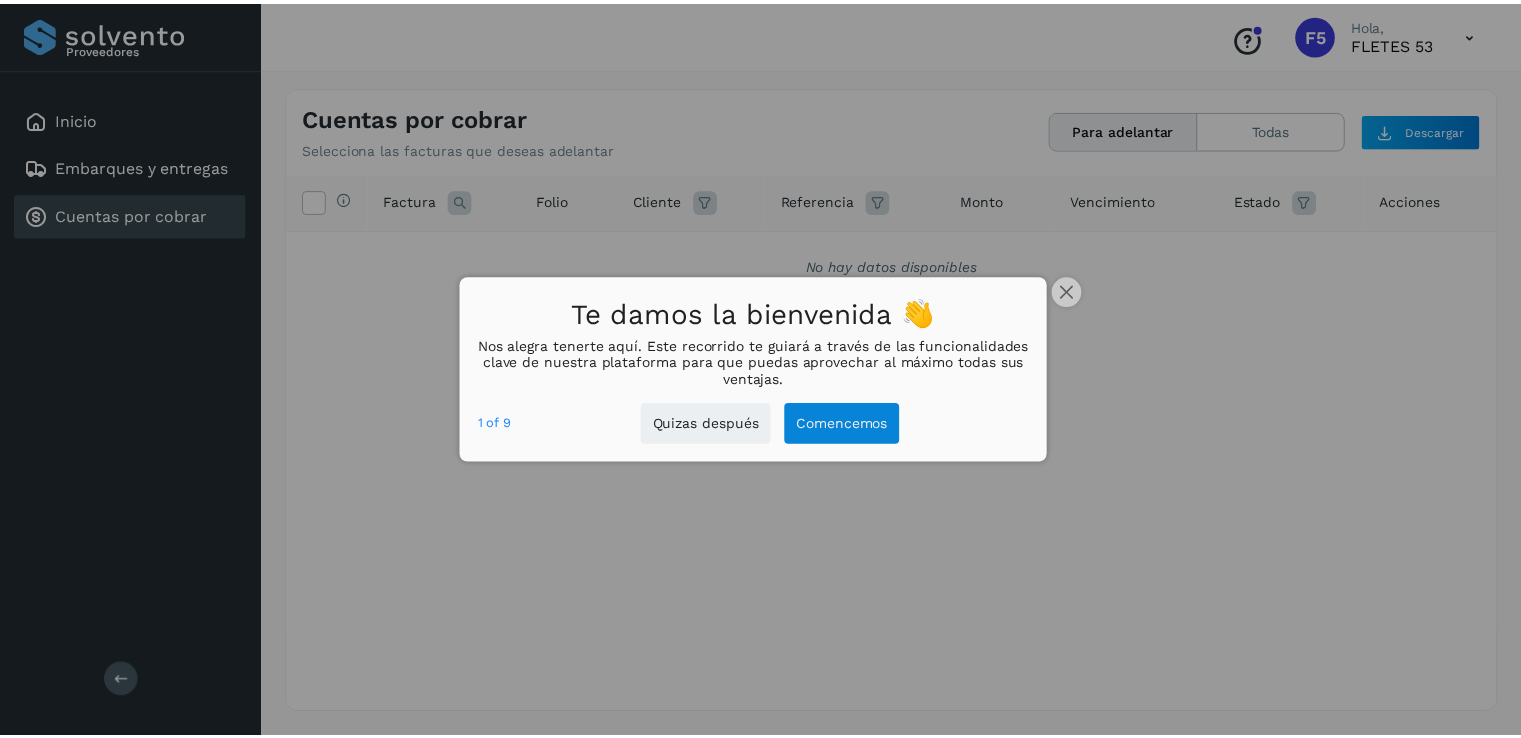 scroll, scrollTop: 0, scrollLeft: 0, axis: both 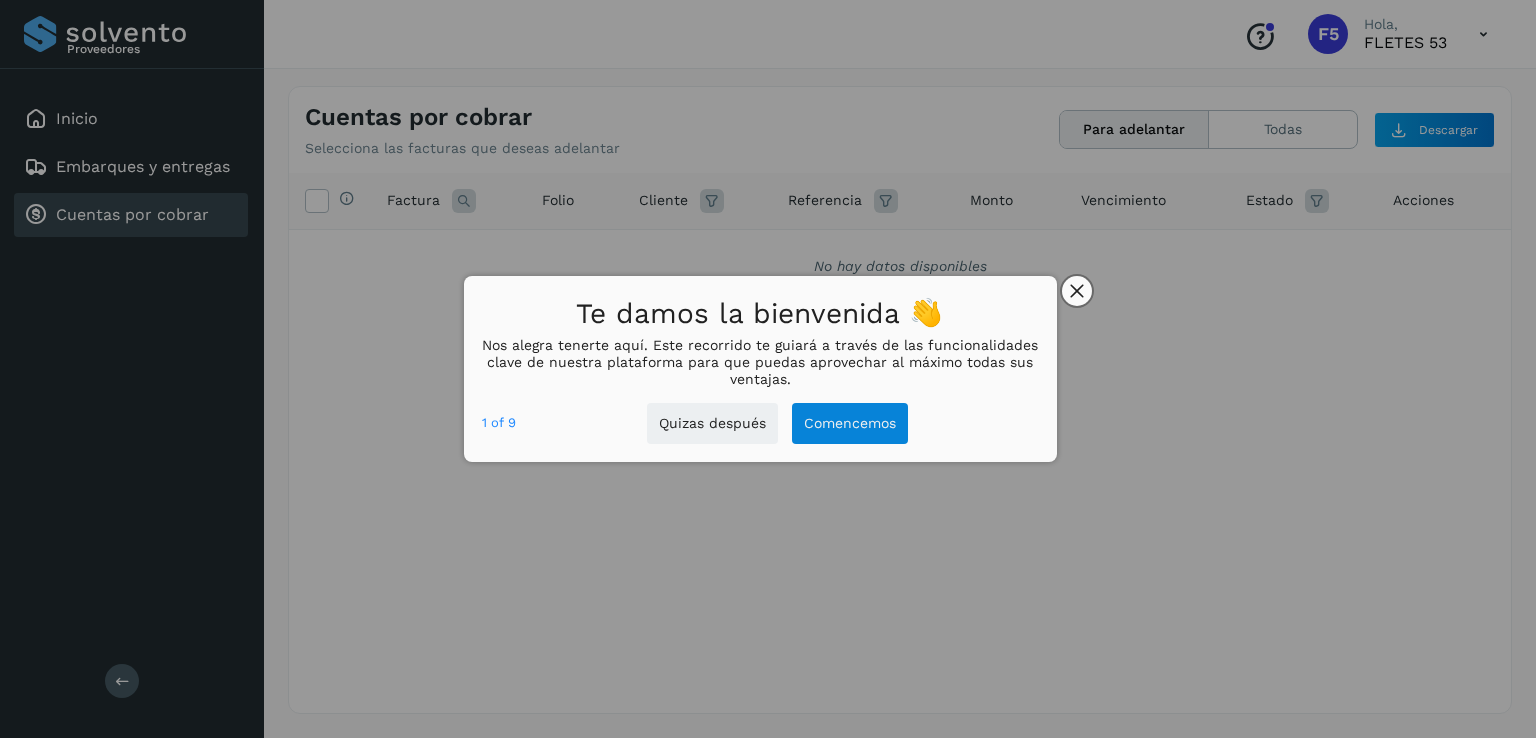 click at bounding box center (1077, 291) 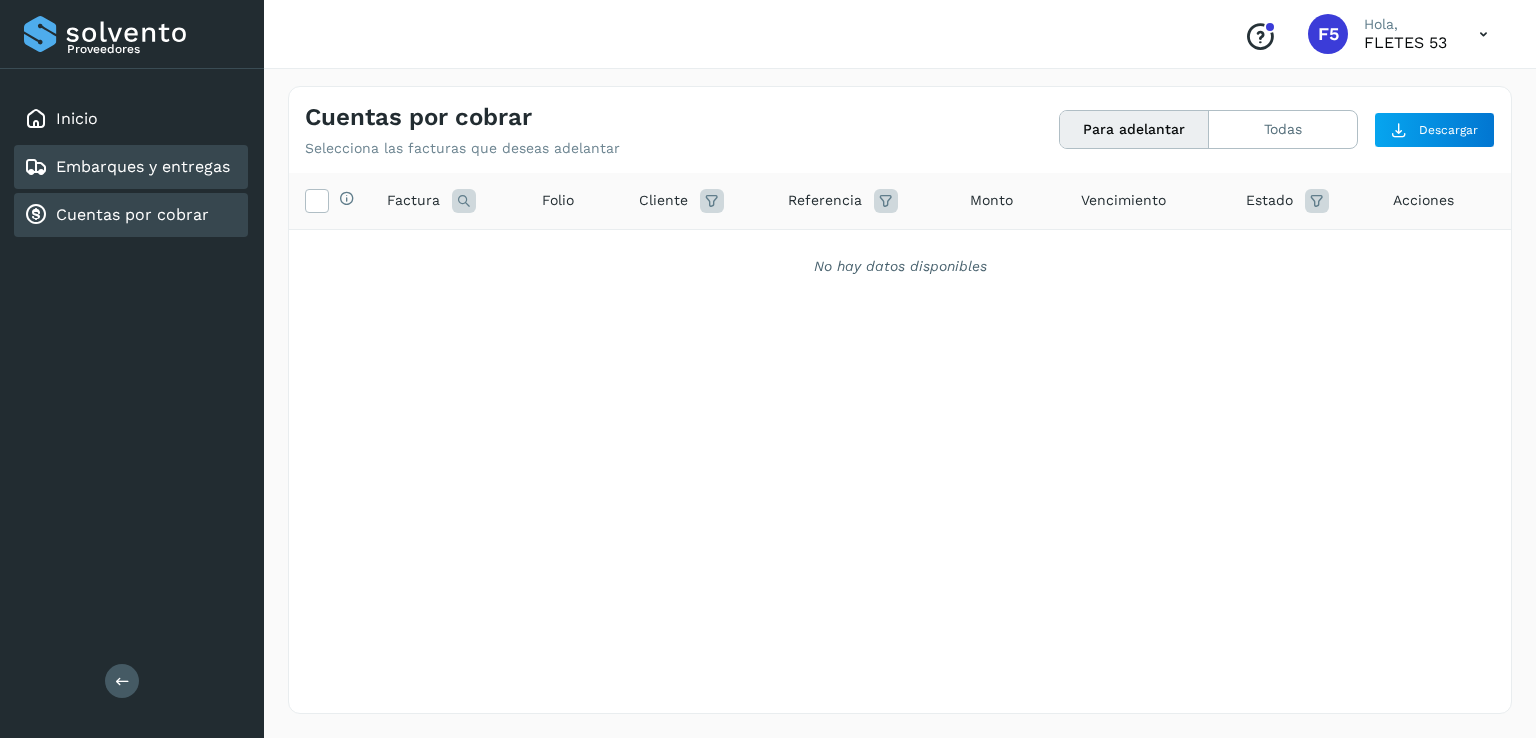 click on "Embarques y entregas" at bounding box center (143, 166) 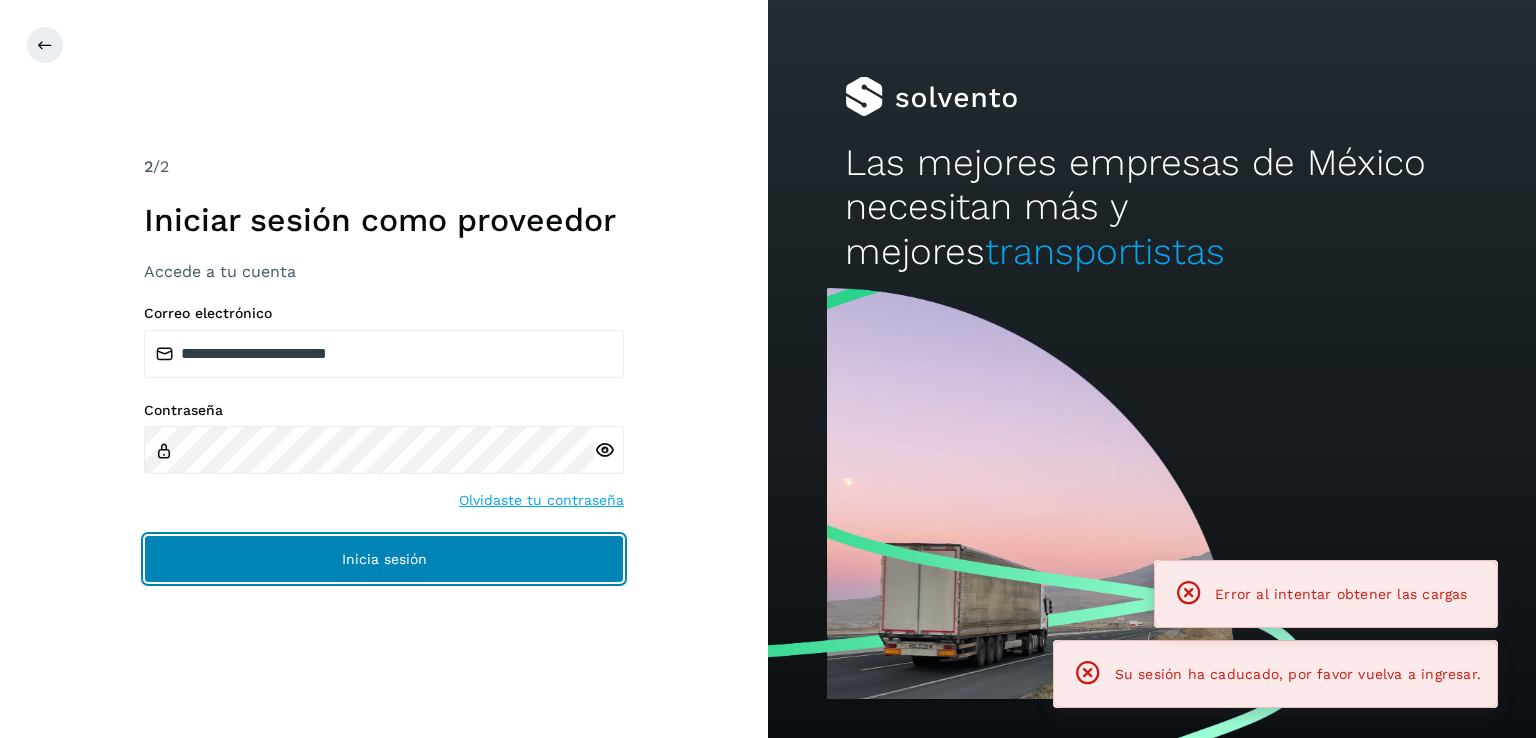 click on "Inicia sesión" at bounding box center (384, 559) 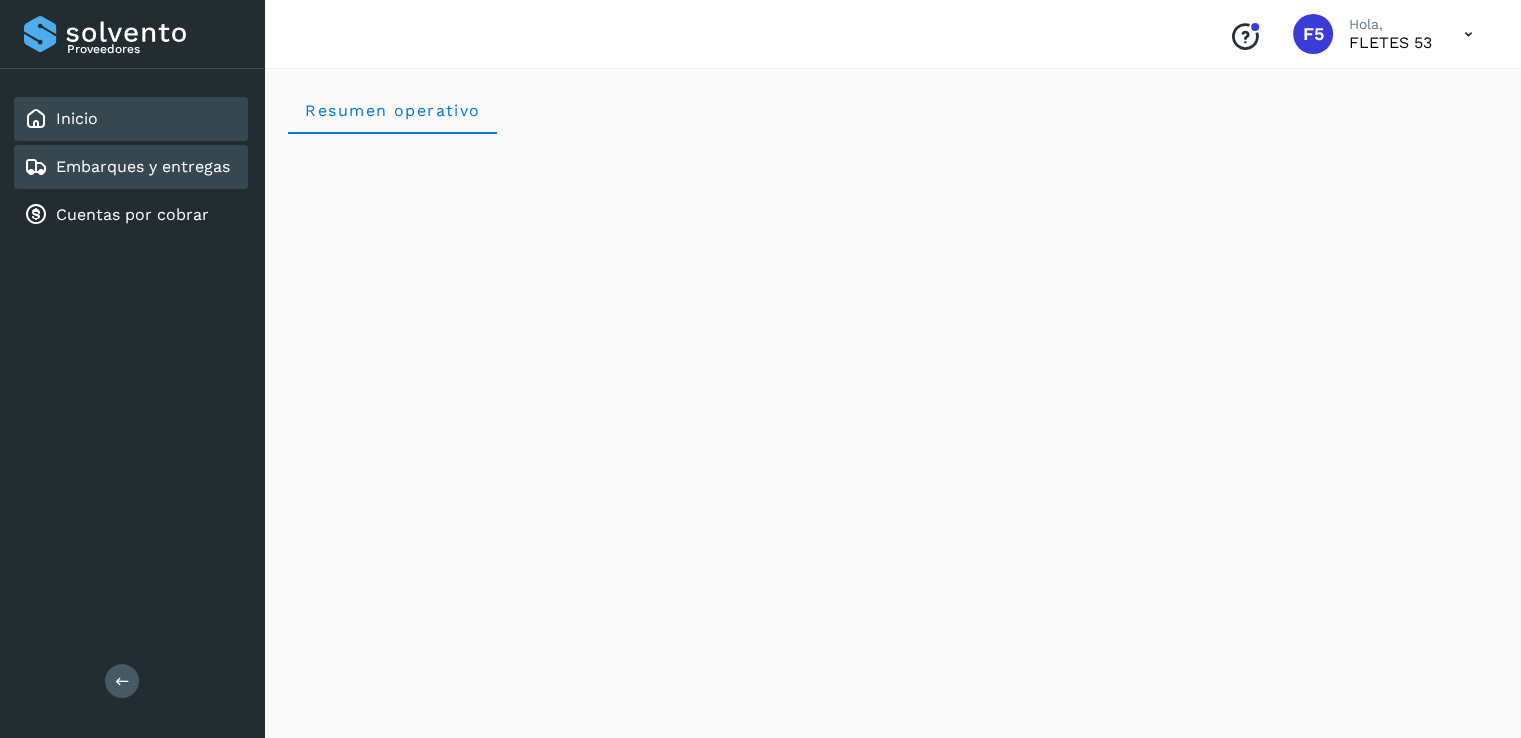 click on "Embarques y entregas" at bounding box center [143, 166] 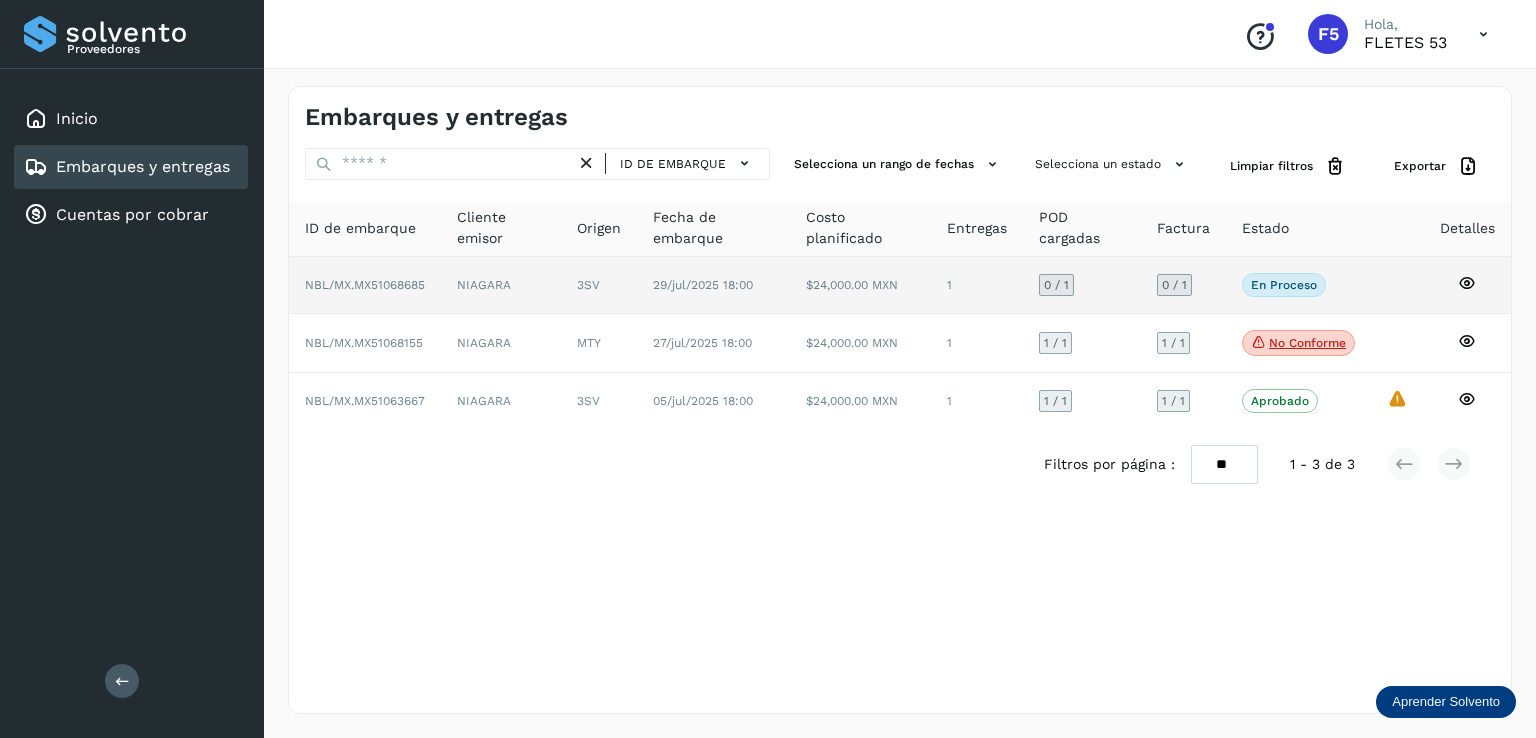 click on "$24,000.00 MXN" 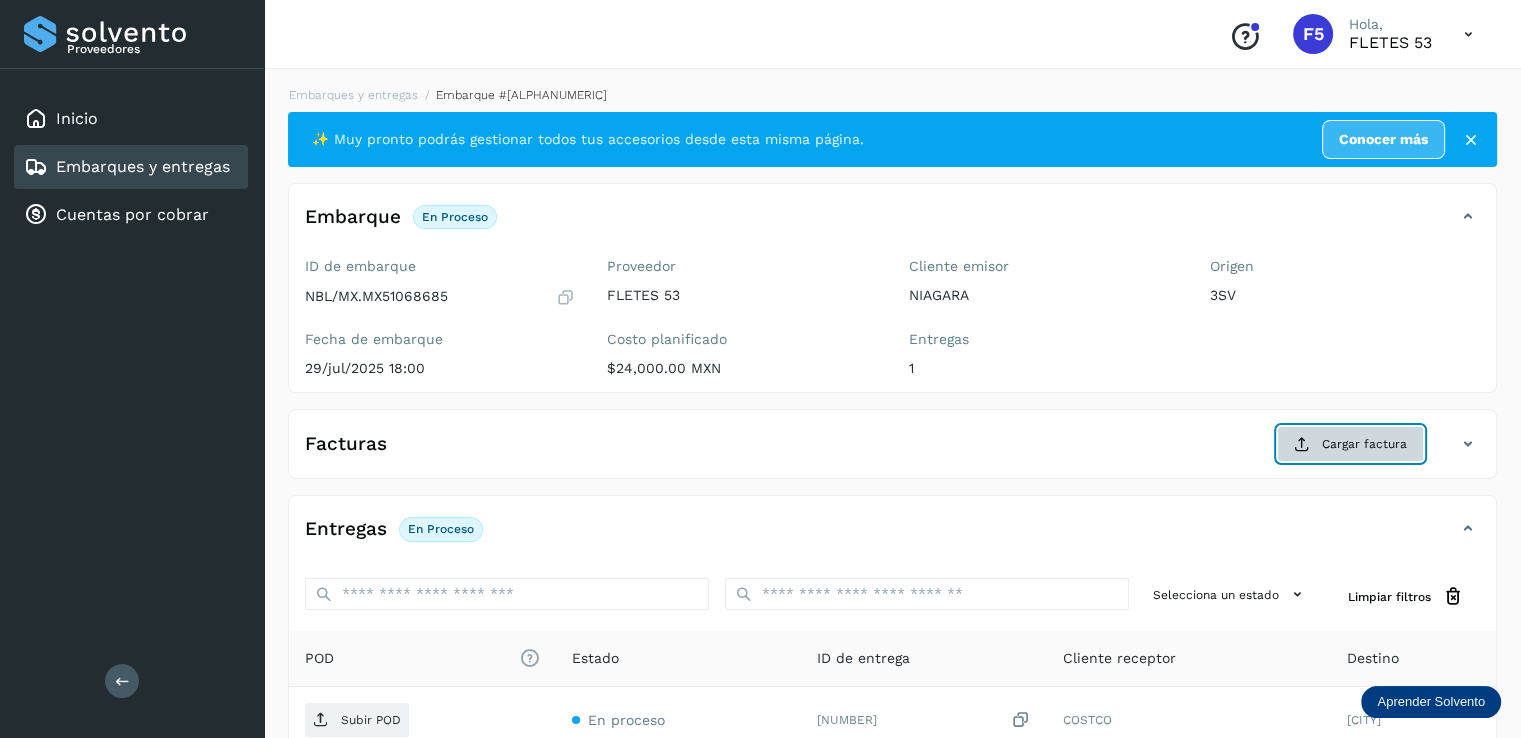 click on "Cargar factura" 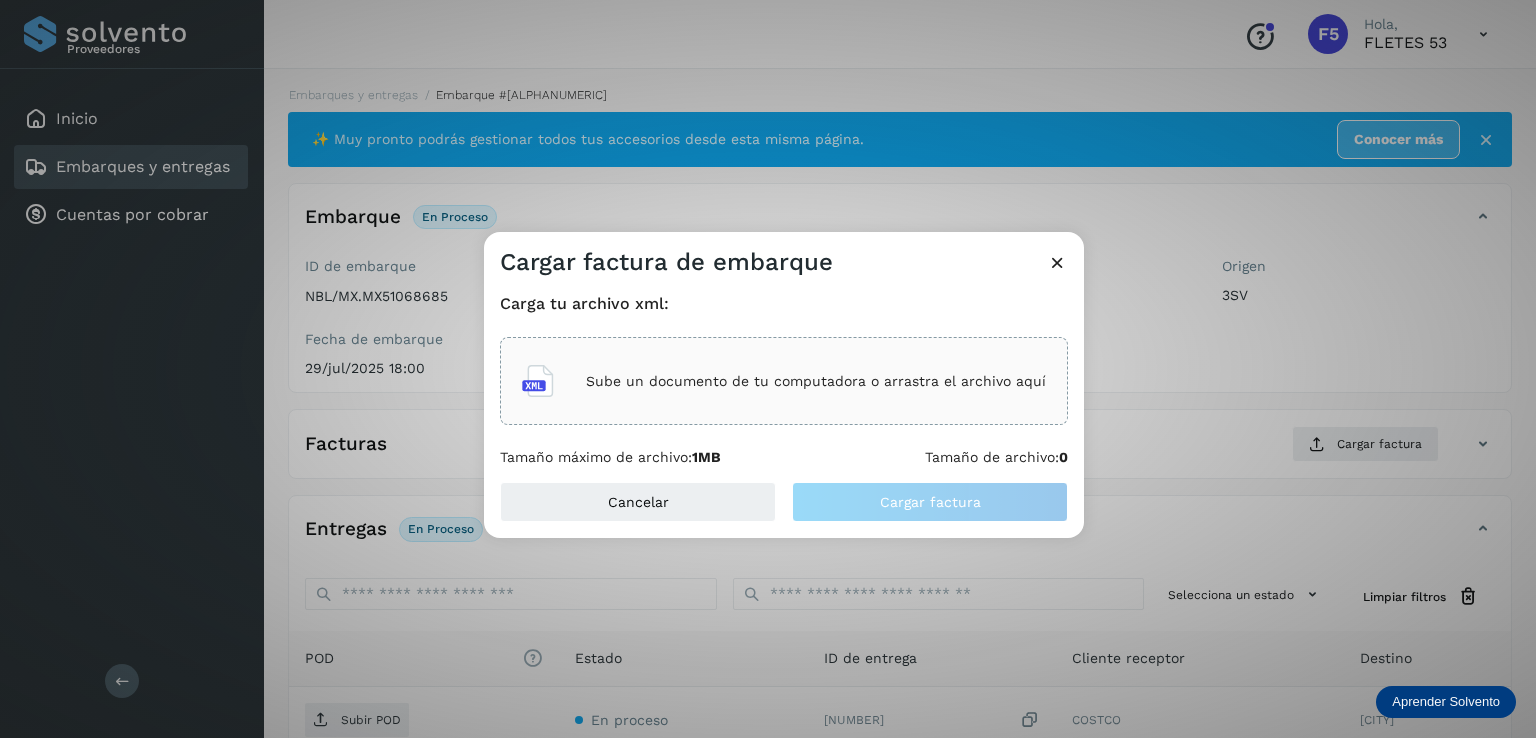 click on "Sube un documento de tu computadora o arrastra el archivo aquí" 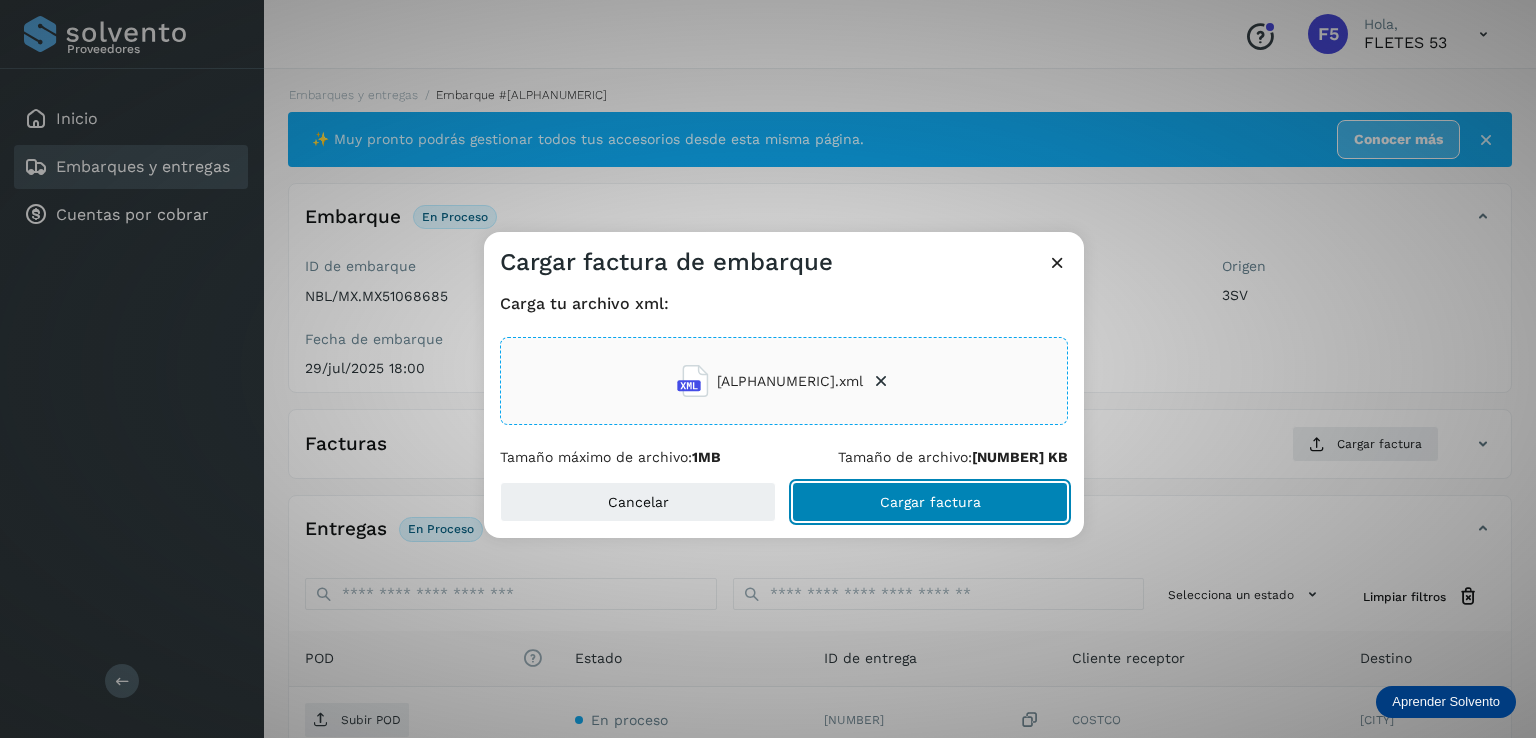 click on "Cargar factura" 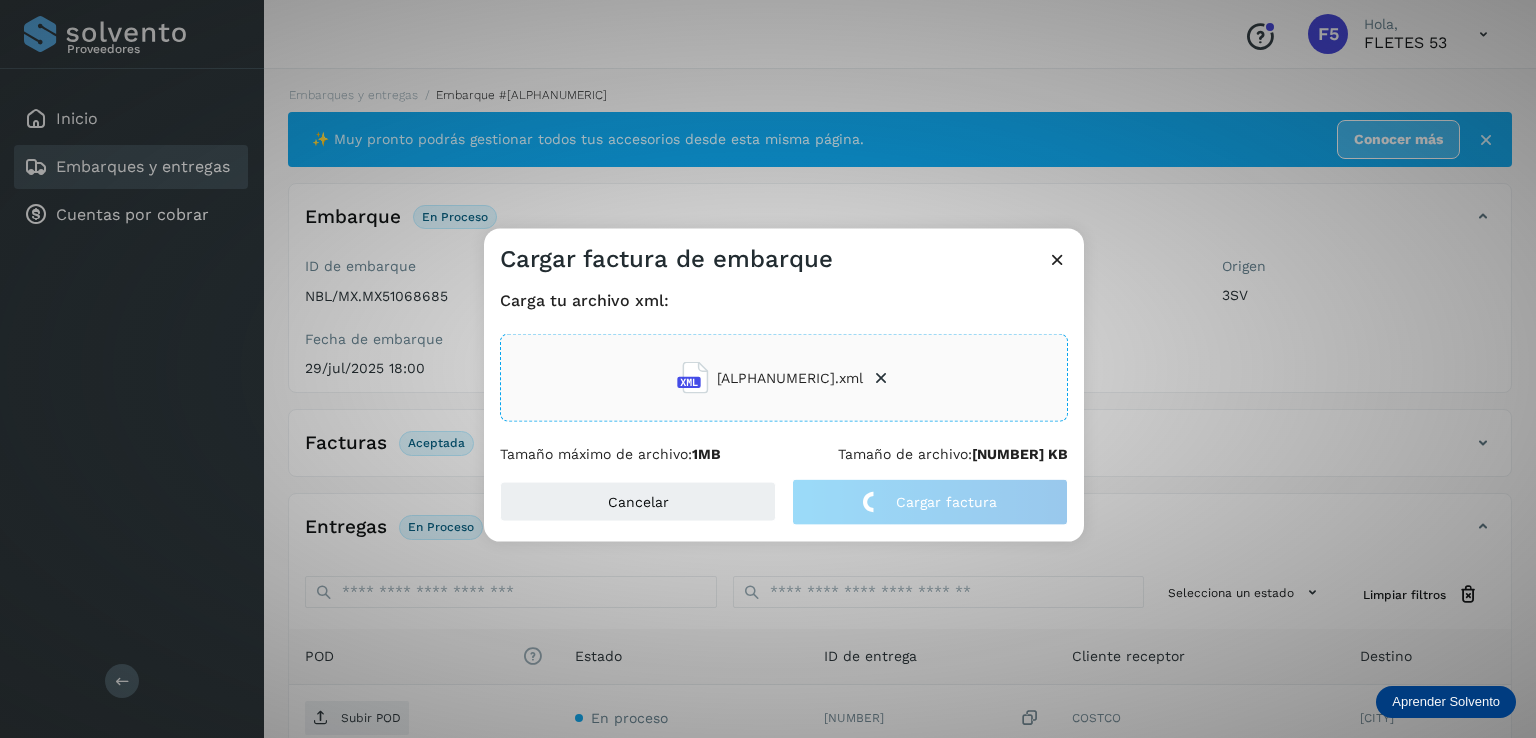 click at bounding box center (1057, 259) 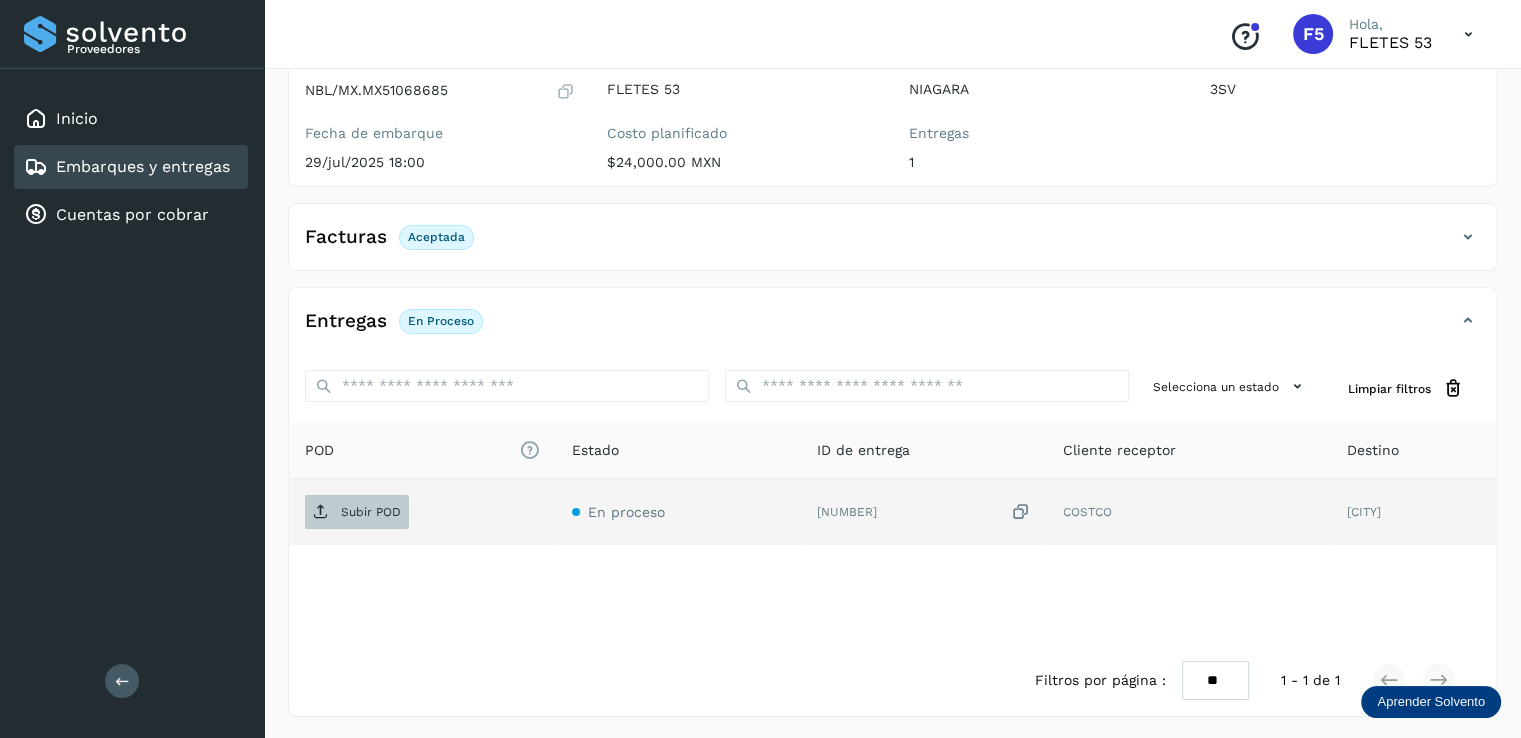 scroll, scrollTop: 208, scrollLeft: 0, axis: vertical 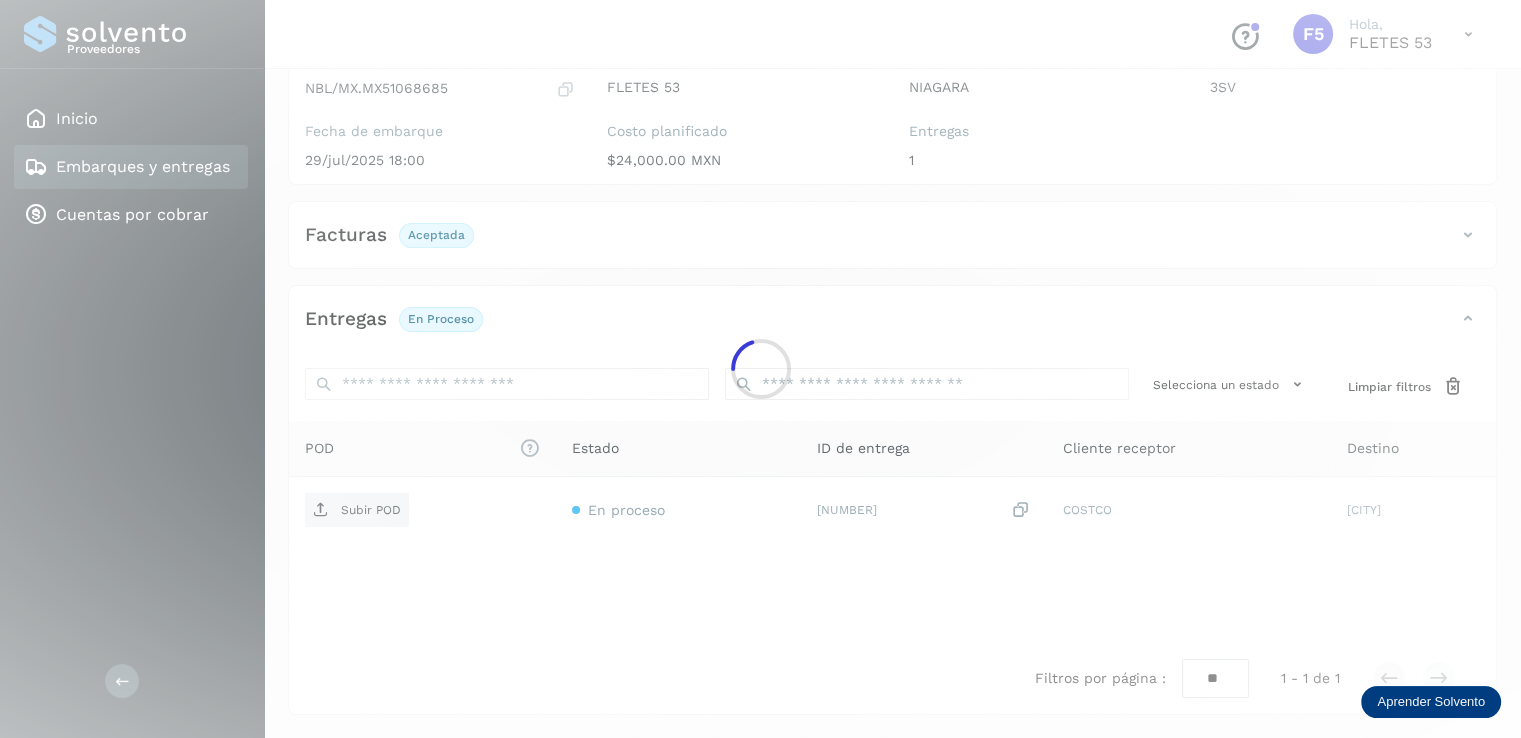 click on "Proveedores Inicio Embarques y entregas Cuentas por cobrar Salir
Conoce nuestros beneficios
F5 Hola, FLETES 53 Embarques y entregas Embarque #[ALPHANUMERIC]  ✨ Muy pronto podrás gestionar todos tus accesorios desde esta misma página. Conocer más Embarque En proceso
Verifica el estado de la factura o entregas asociadas a este embarque
ID de embarque [ALPHANUMERIC] Fecha de embarque [DD]/[MMM]/[YYYY] [HH]:[MM] Proveedor FLETES 53 Costo planificado  $24,000.00 MXN  Cliente emisor NIAGARA Entregas 1 Origen 3SV Facturas Aceptada Estado Aceptada Entregas En proceso Selecciona un estado Limpiar filtros POD
El tamaño máximo de archivo es de 20 Mb.
Estado ID de entrega Cliente receptor Destino Subir POD En proceso [NUMBER]  COSTCO [CITY] COSTCO [NUMBER] POD Destino: [CITY] En proceso Filtros por página : ** ** ** 1 - 1 de 1" 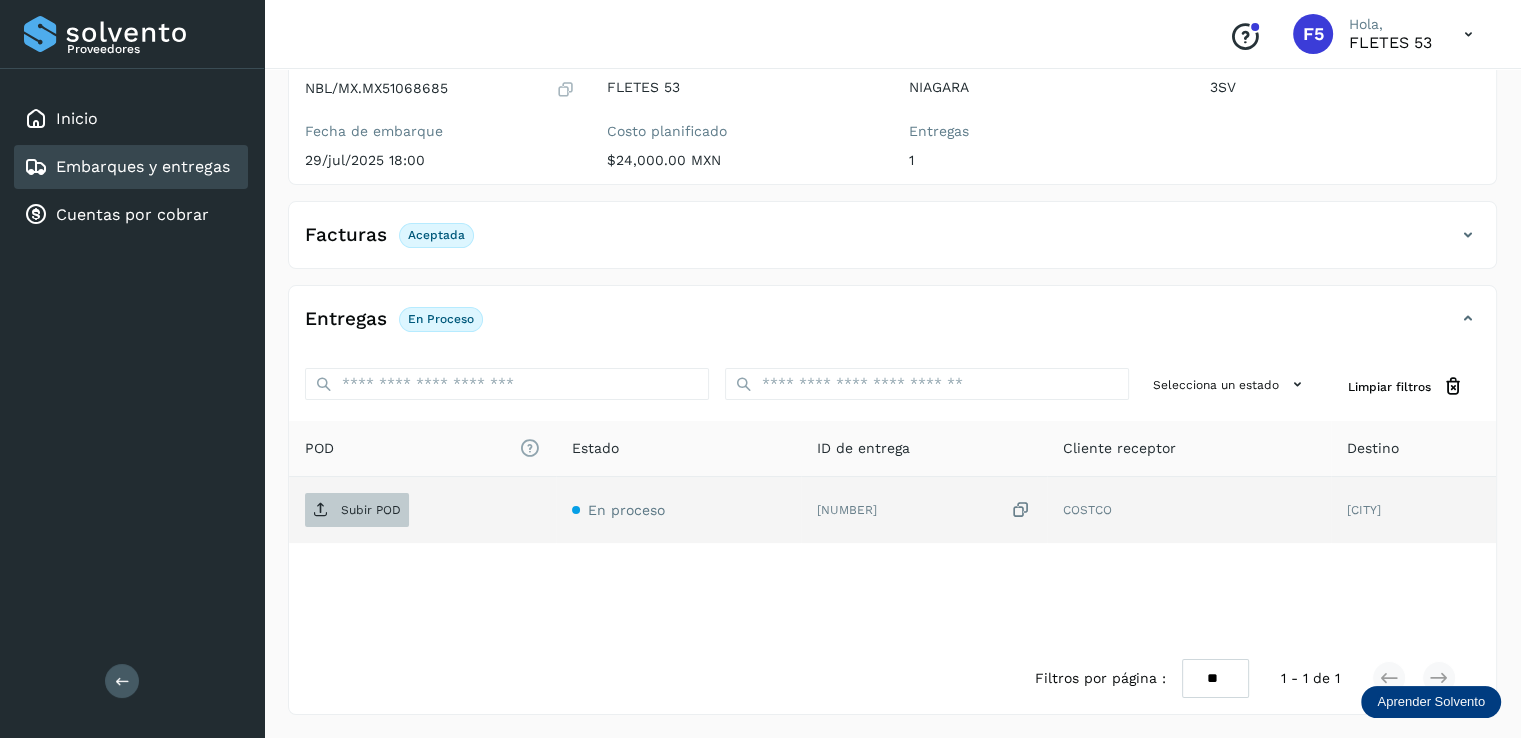 click on "Subir POD" at bounding box center (371, 510) 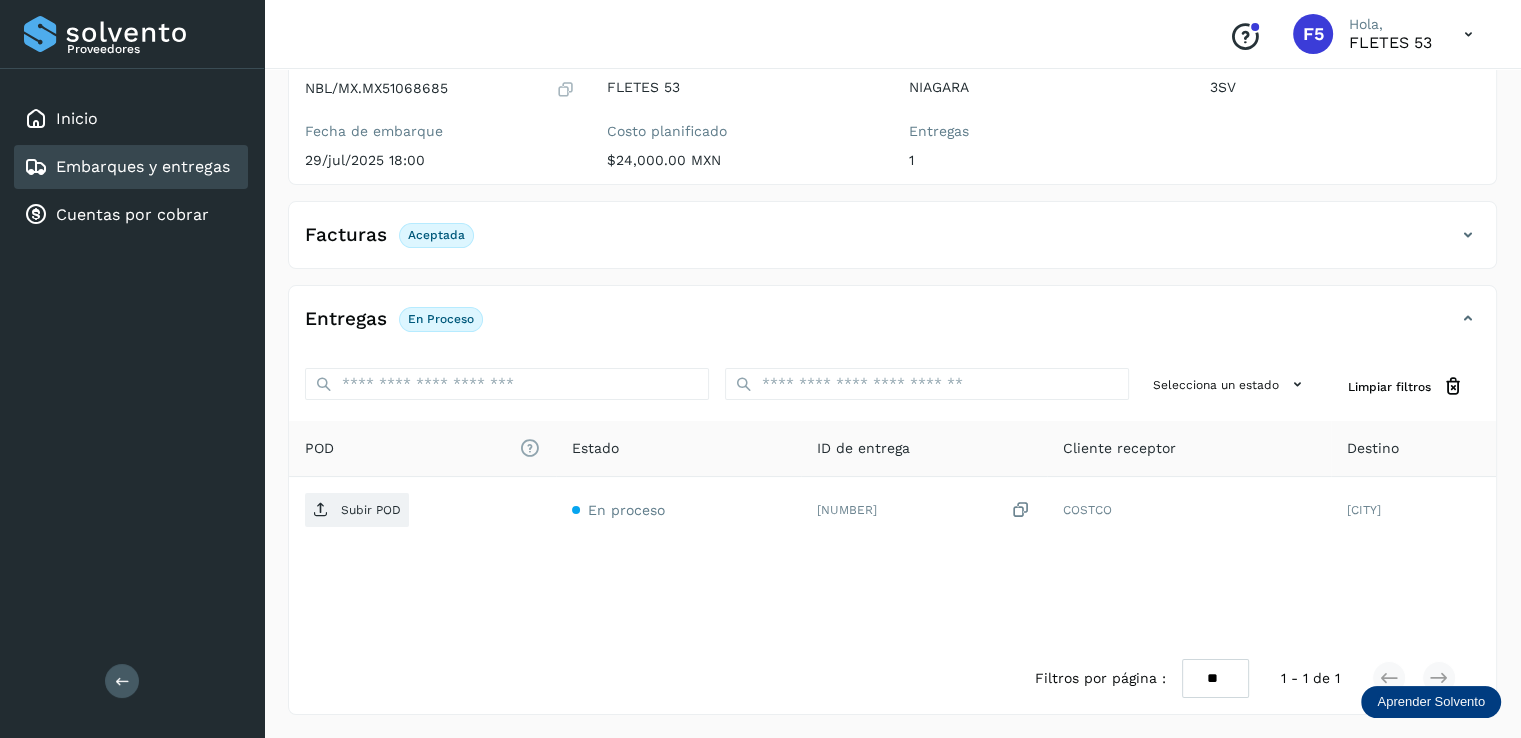 click on "En proceso" 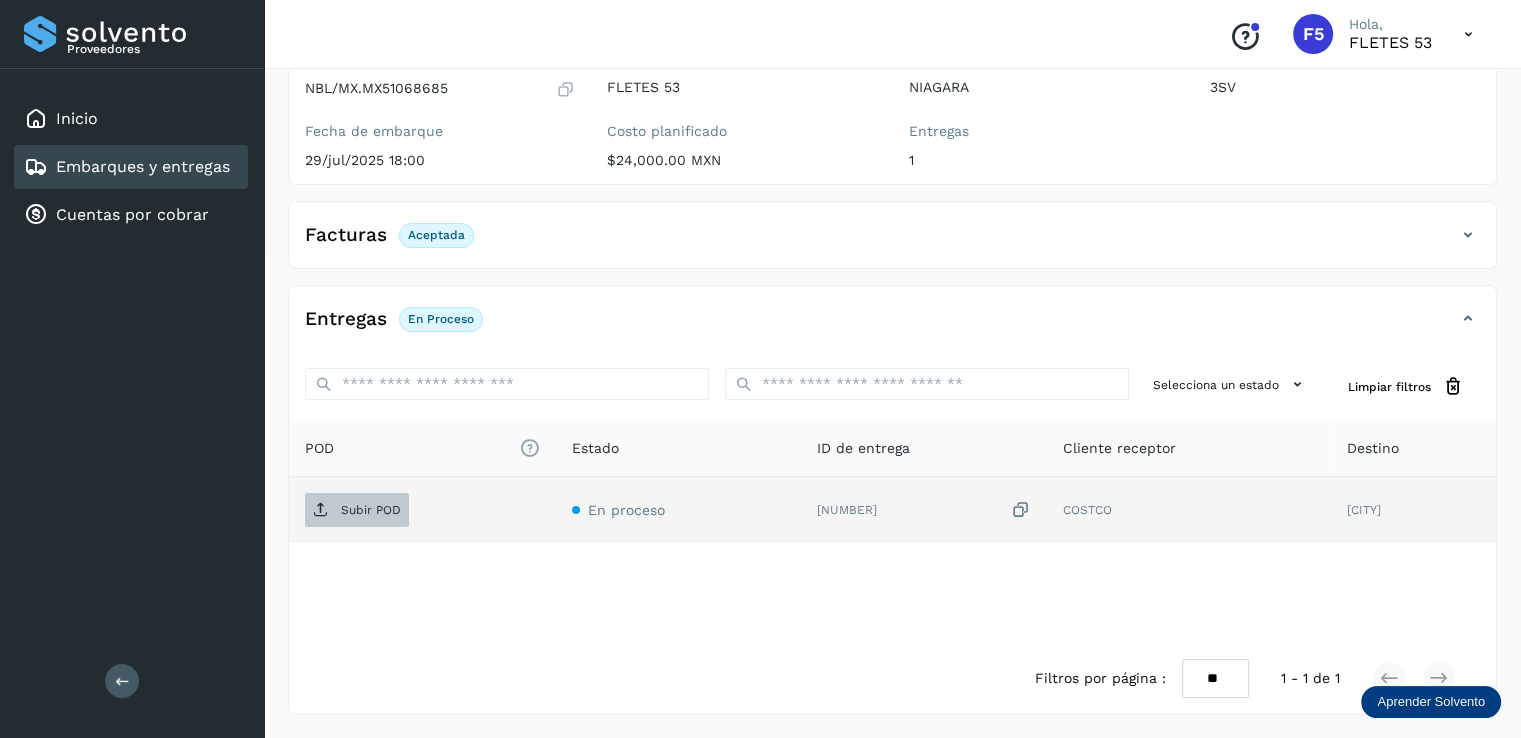 click on "Subir POD" at bounding box center (371, 510) 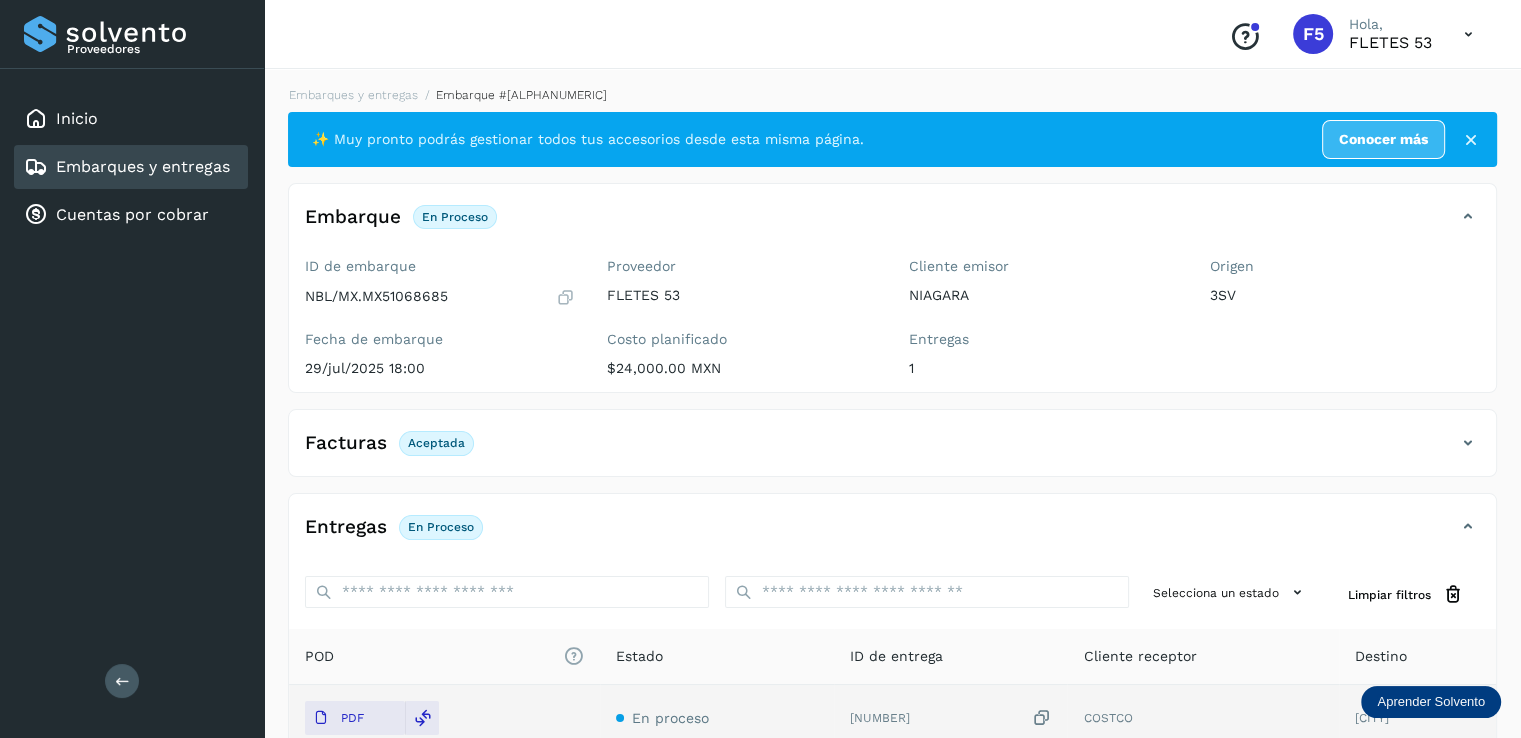 scroll, scrollTop: 0, scrollLeft: 0, axis: both 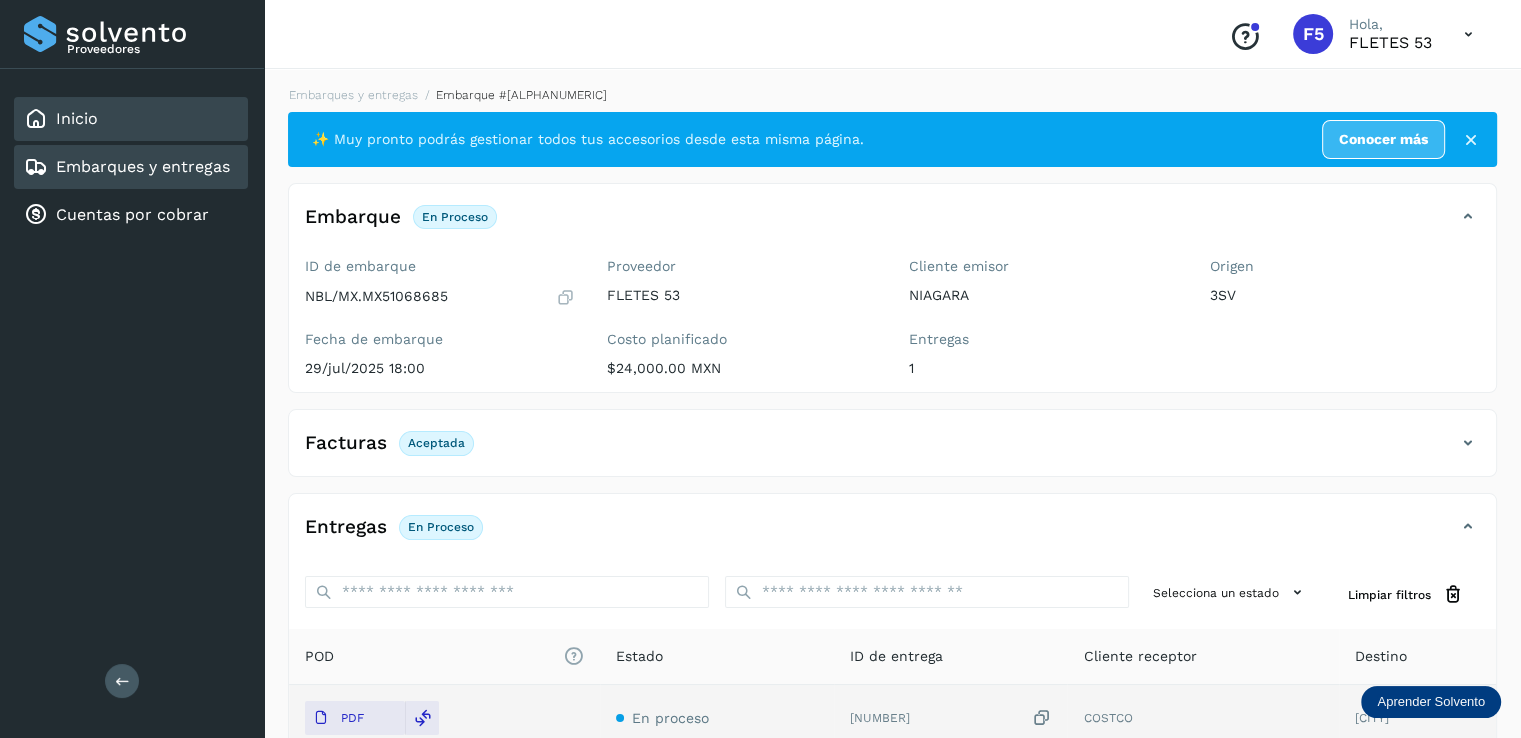 click on "Inicio" 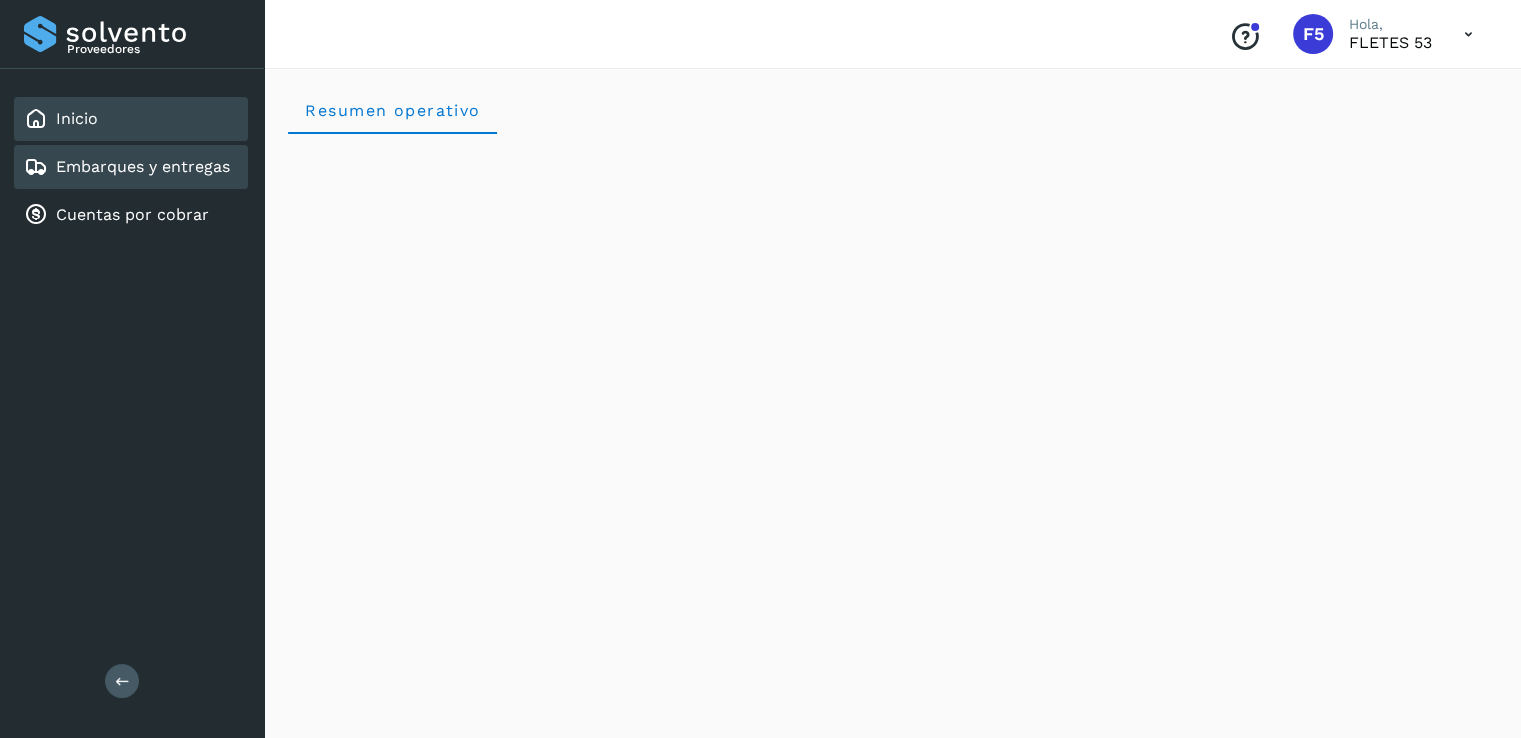 click on "Embarques y entregas" at bounding box center (143, 166) 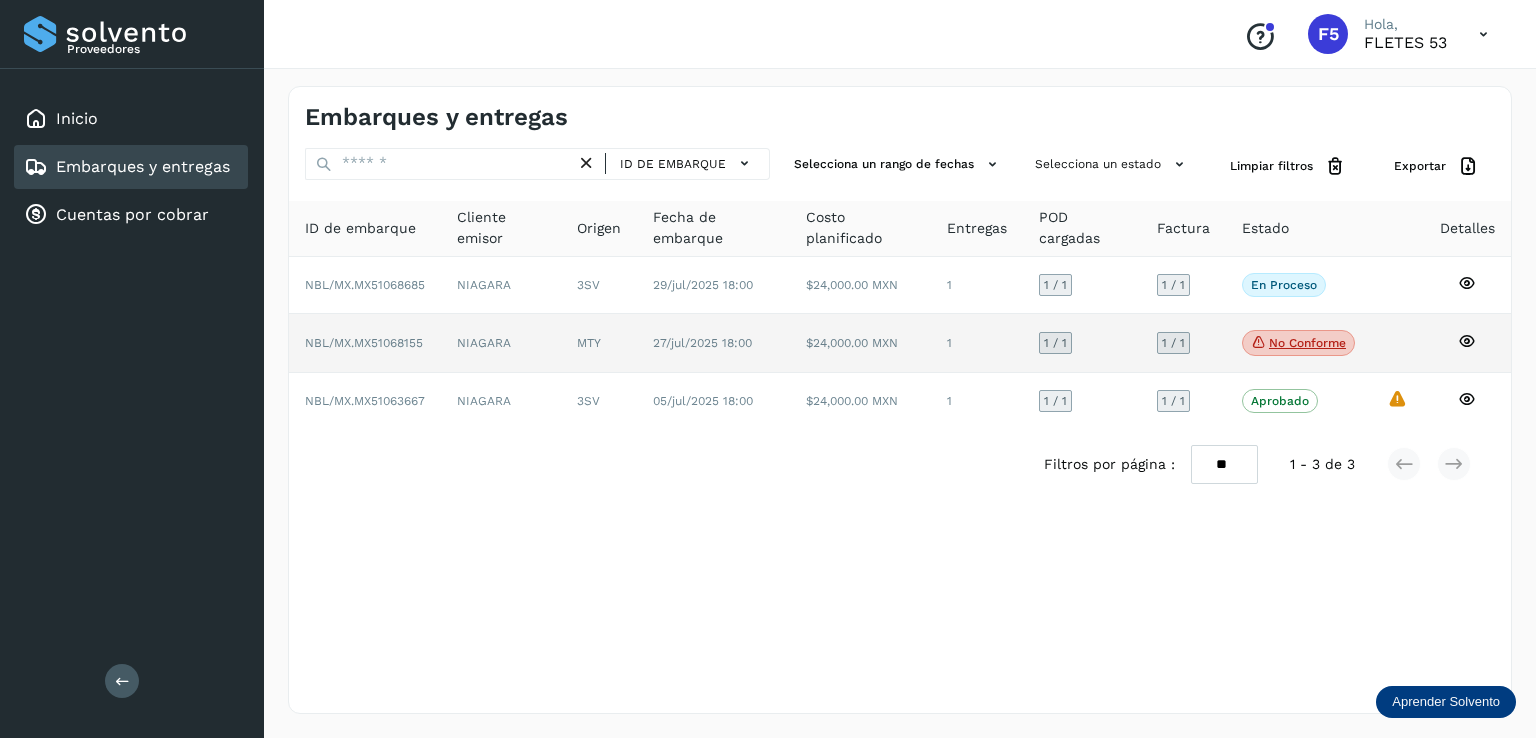 click on "No conforme" 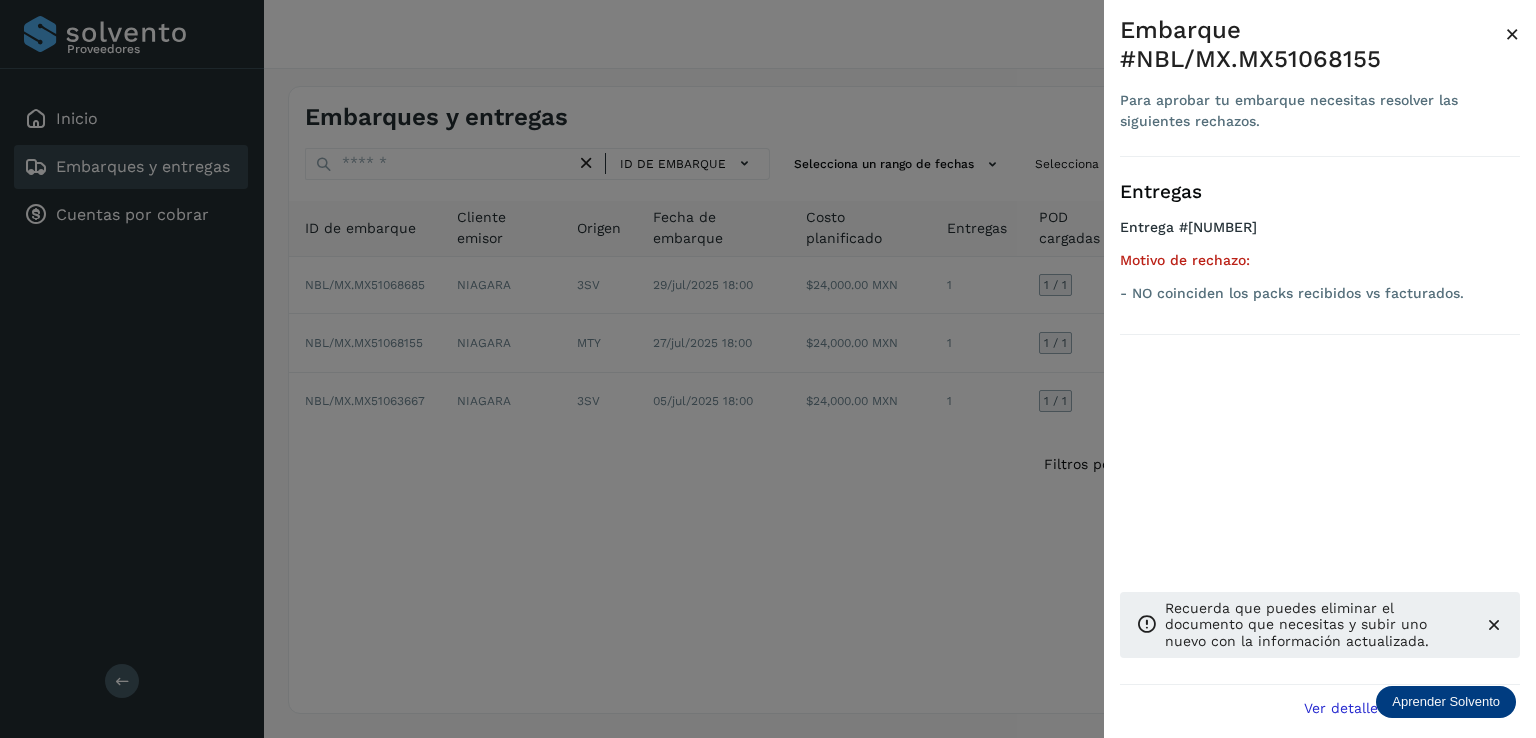 click on "Entregas Entrega #[NUMBER] Motivo de rechazo: - NO coinciden los packs recibidos vs facturados." at bounding box center [1320, 246] 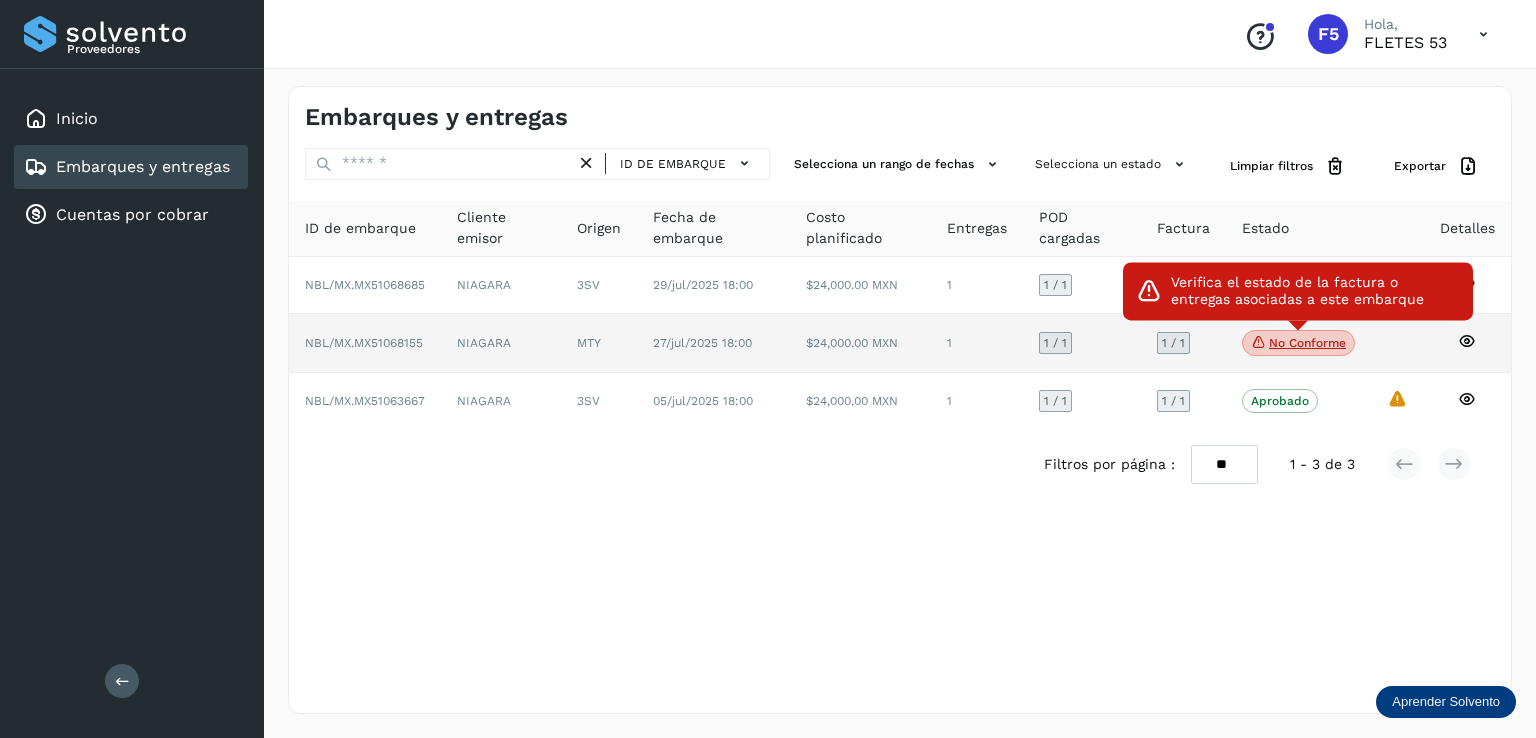 click on "No conforme" 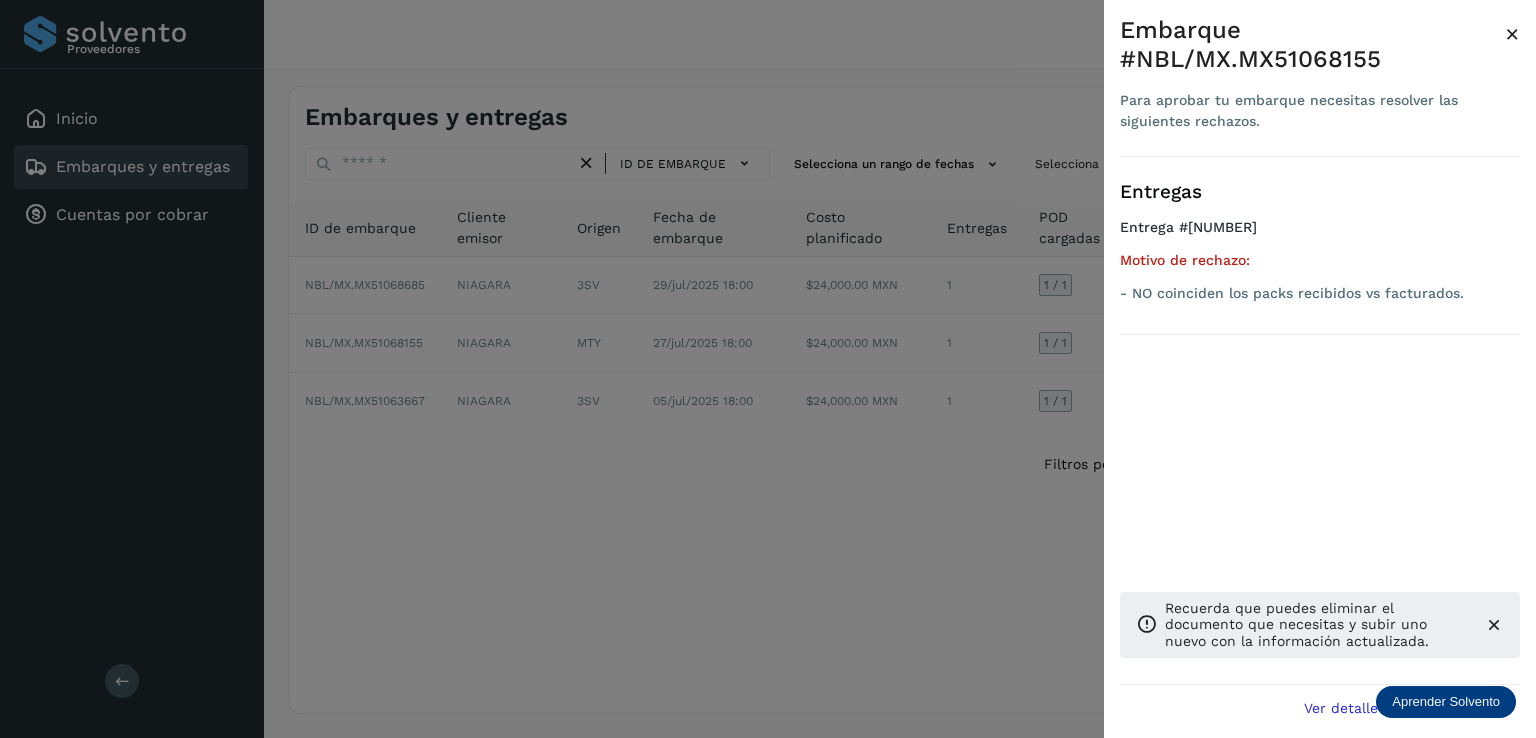 click on "Ver detalle de embarque" 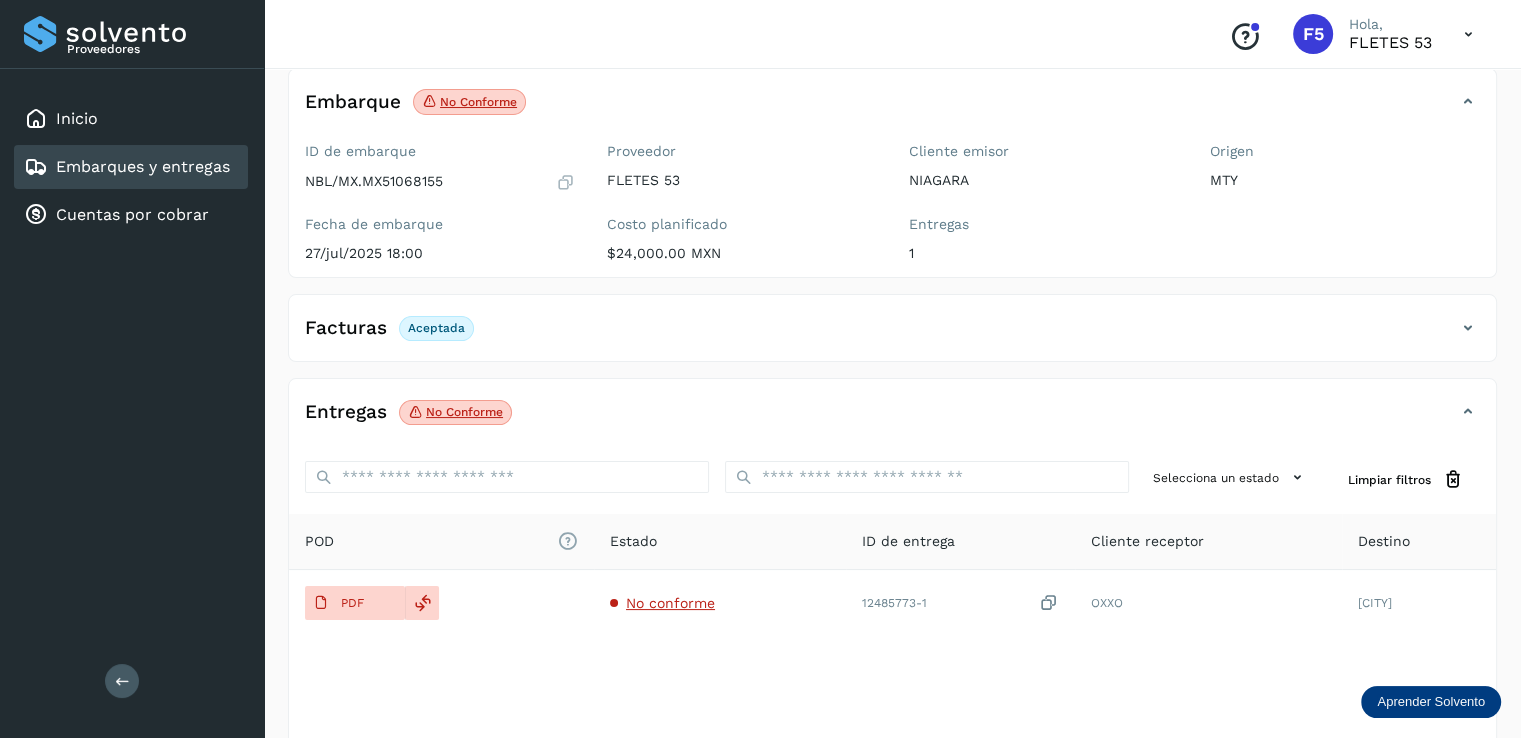 scroll, scrollTop: 200, scrollLeft: 0, axis: vertical 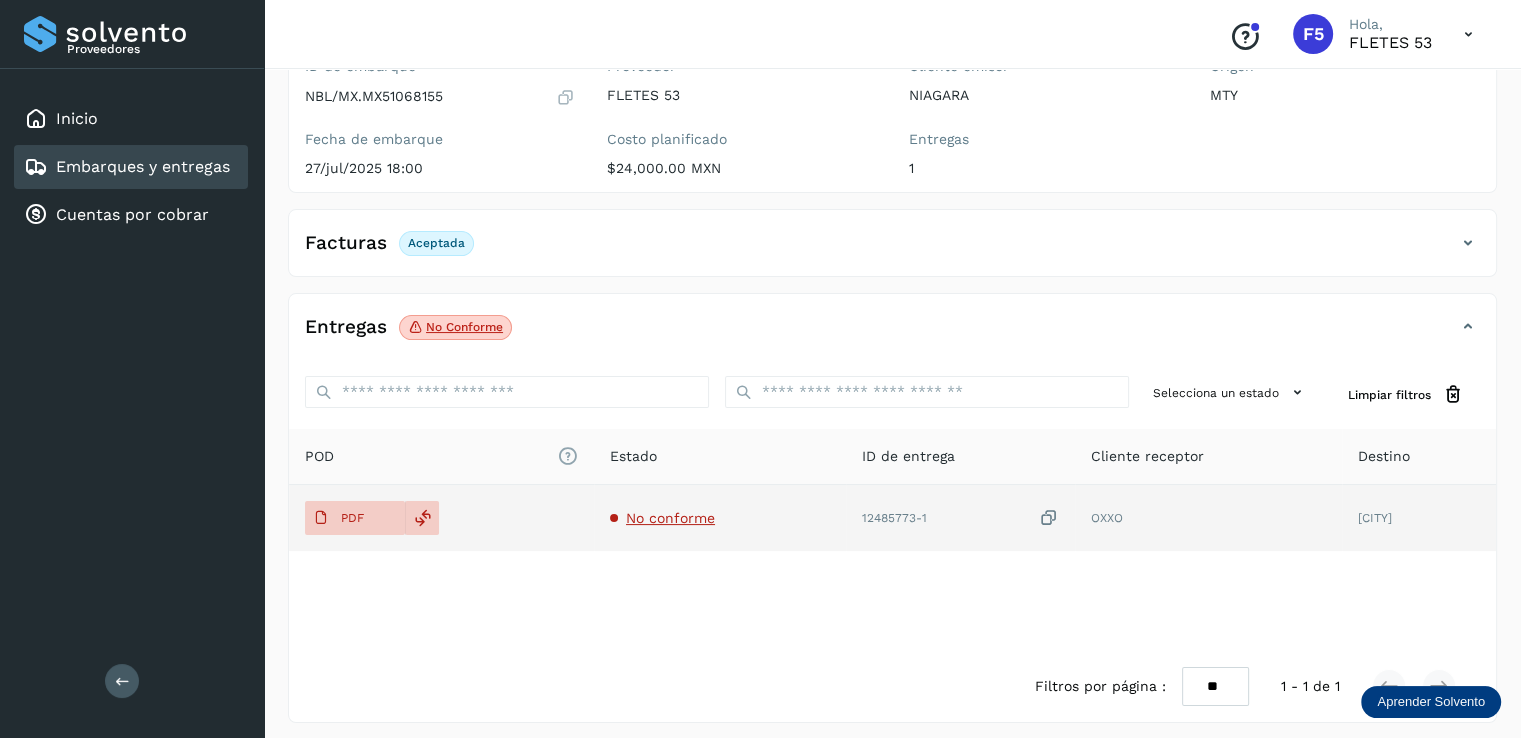 click on "No conforme" at bounding box center [670, 518] 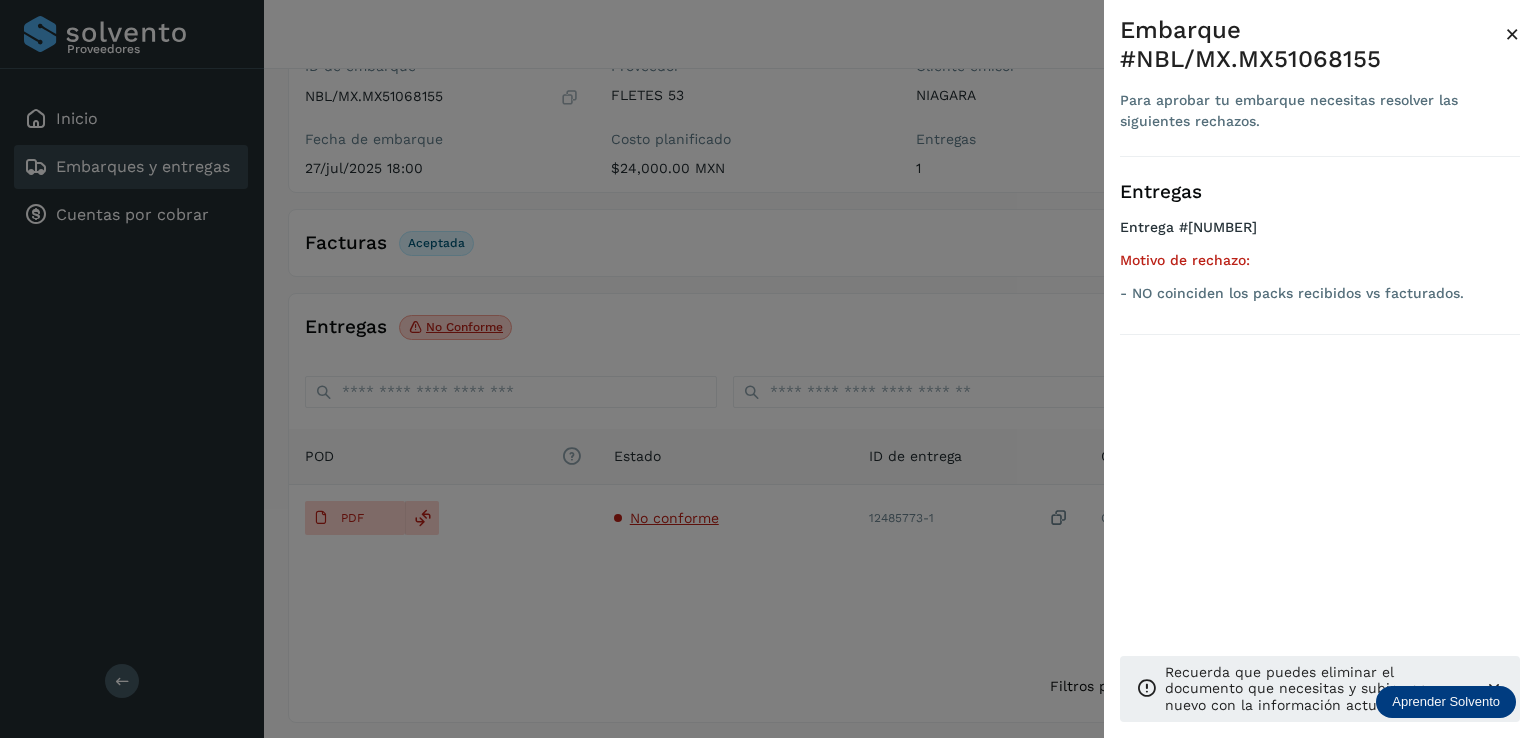 click at bounding box center (768, 369) 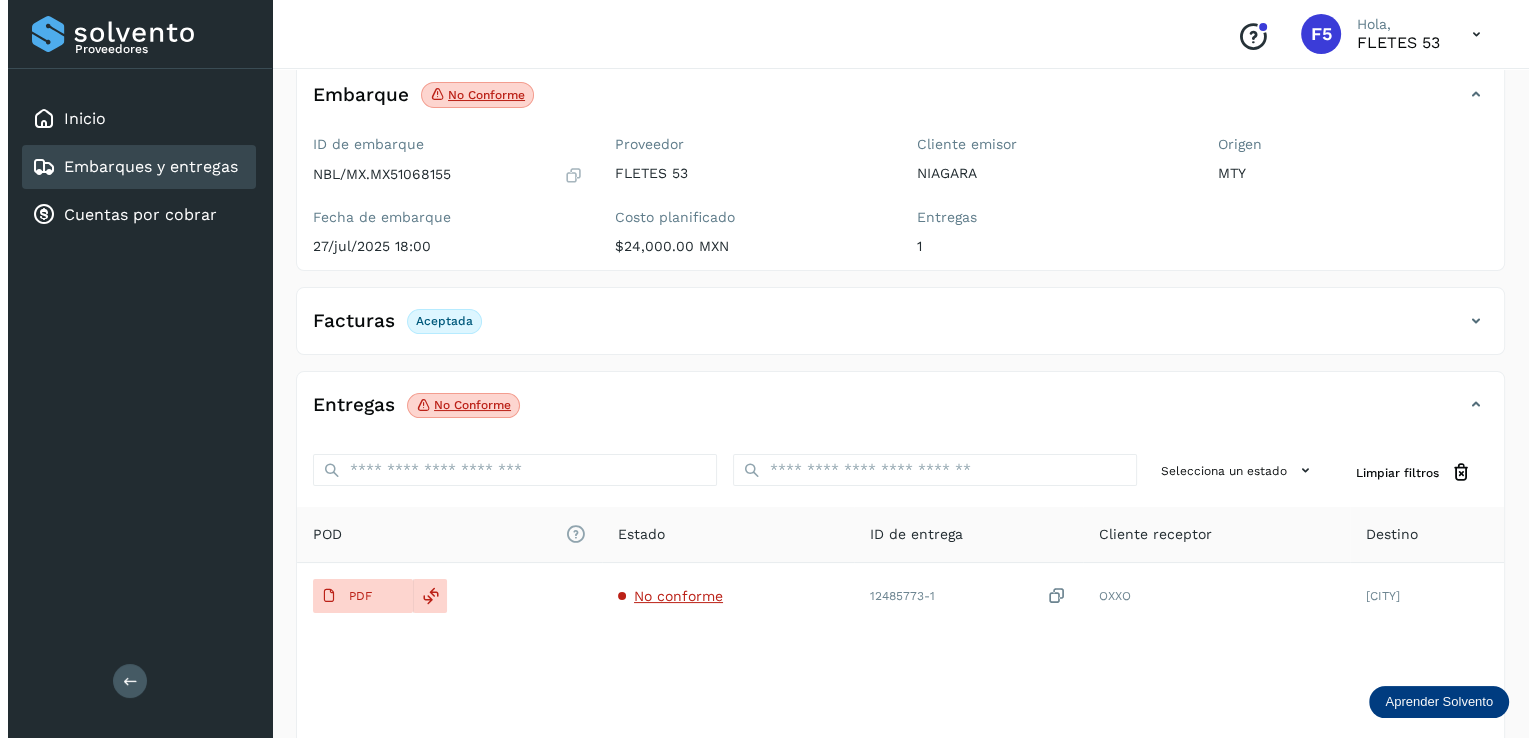 scroll, scrollTop: 0, scrollLeft: 0, axis: both 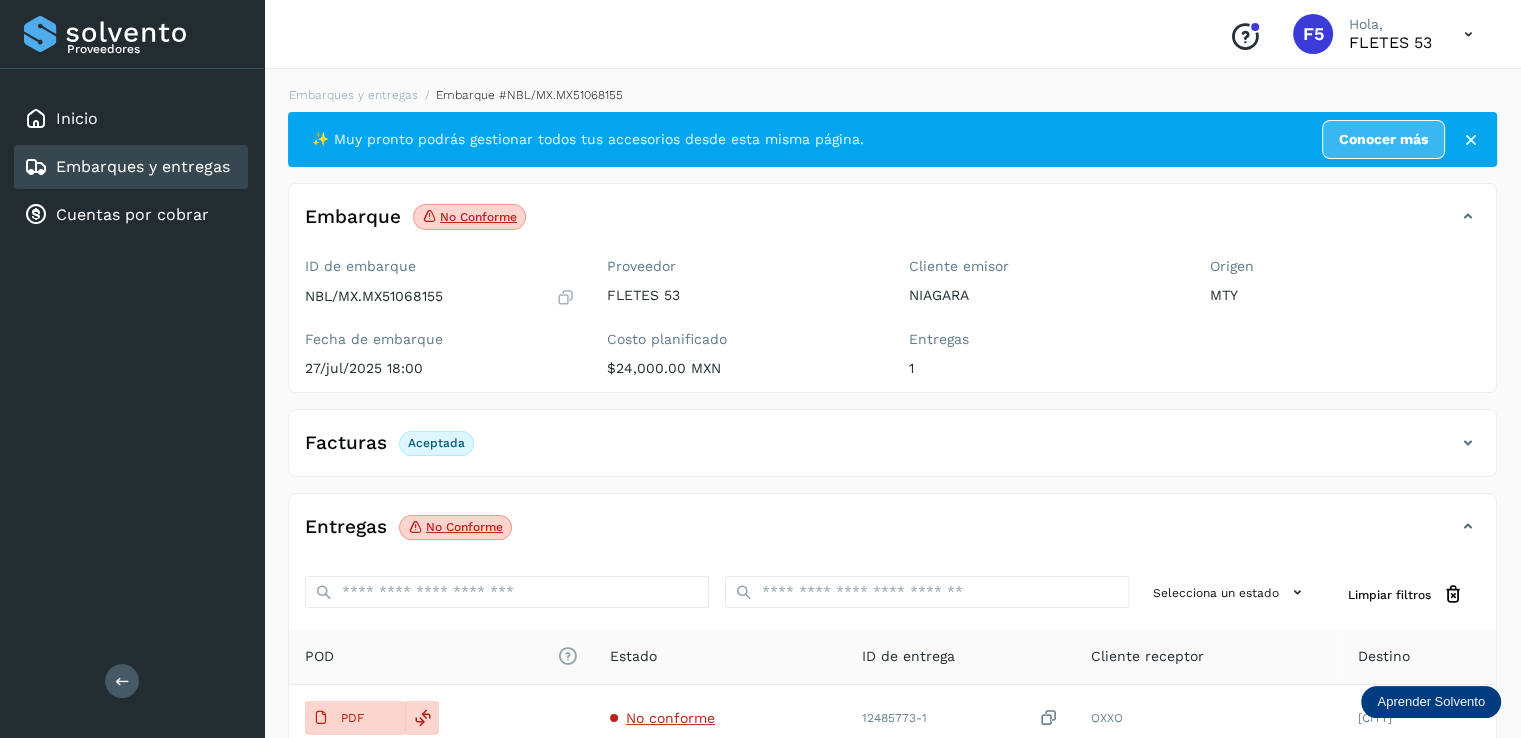 click on "Embarques y entregas" at bounding box center (143, 166) 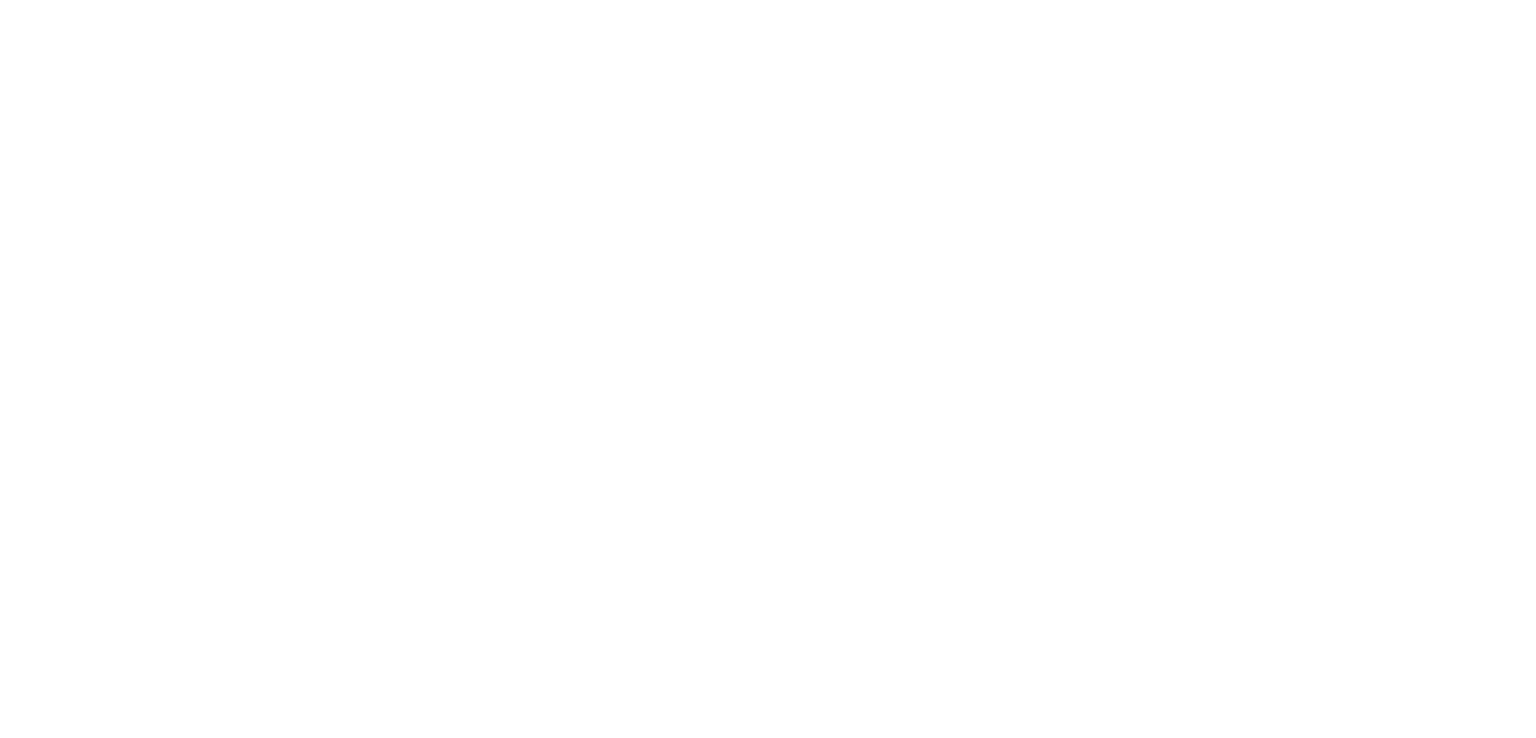 scroll, scrollTop: 0, scrollLeft: 0, axis: both 